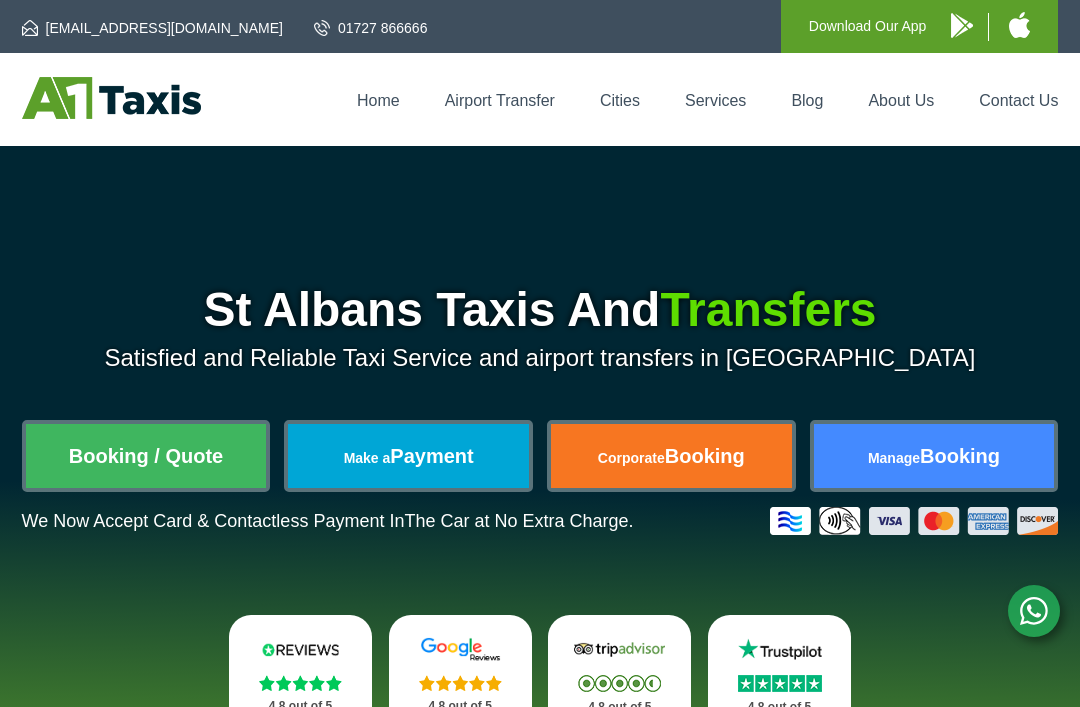 scroll, scrollTop: 0, scrollLeft: 0, axis: both 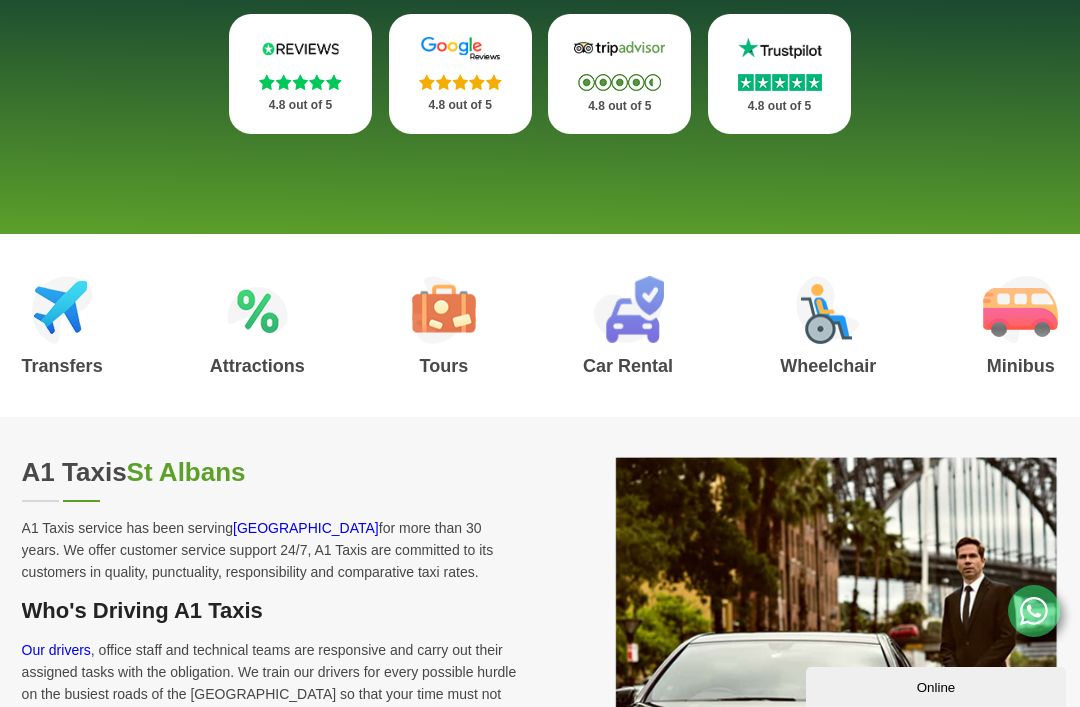click on "Minibus" at bounding box center (1020, 366) 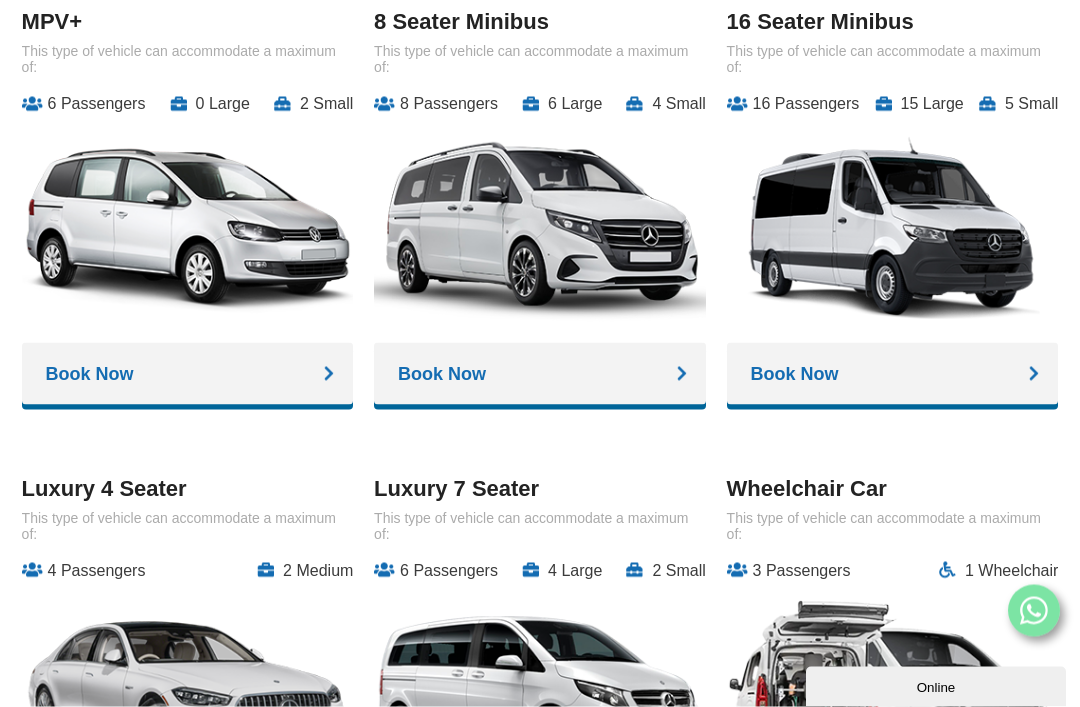 scroll, scrollTop: 2984, scrollLeft: 0, axis: vertical 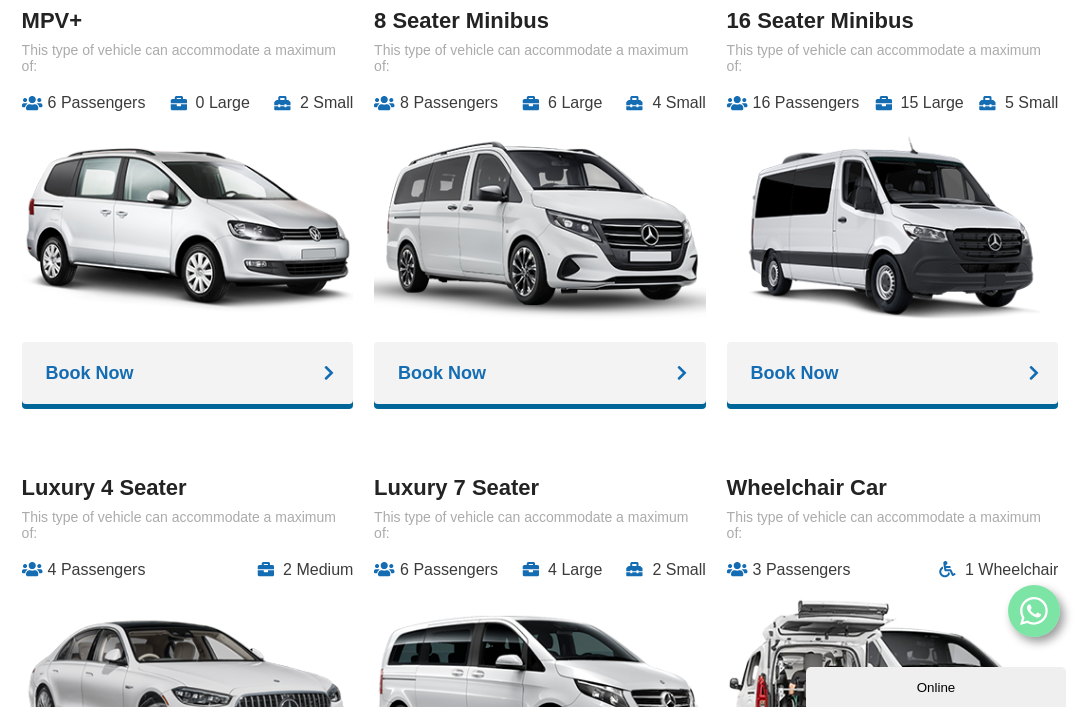 click on "Book Now" at bounding box center [893, 373] 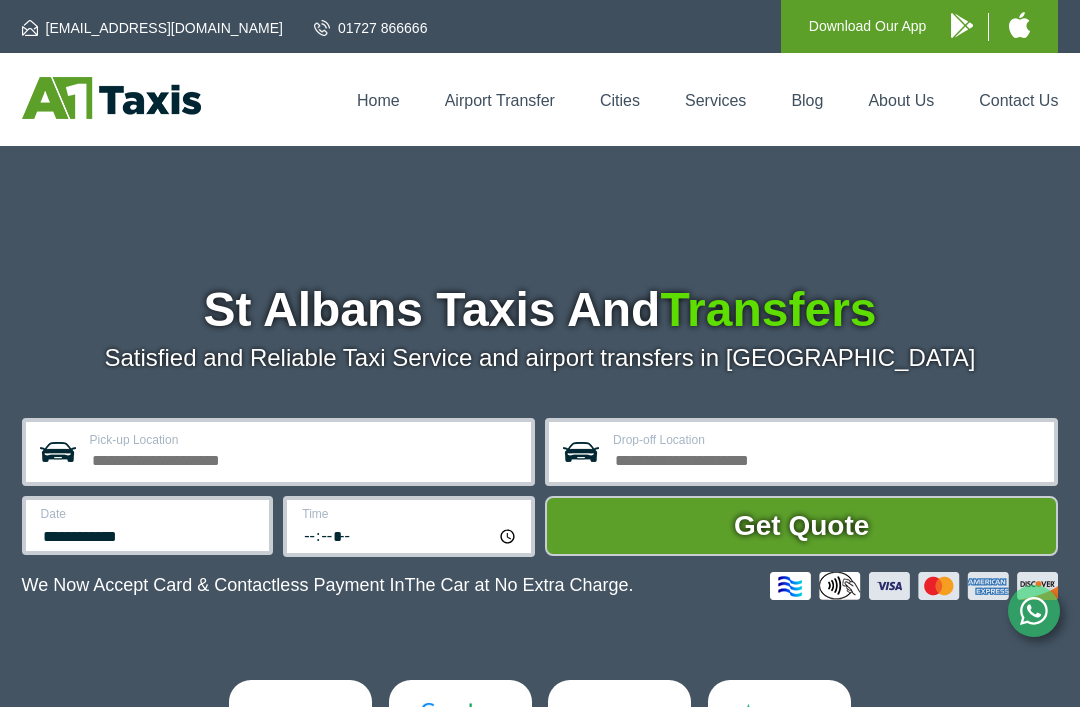scroll, scrollTop: 0, scrollLeft: 0, axis: both 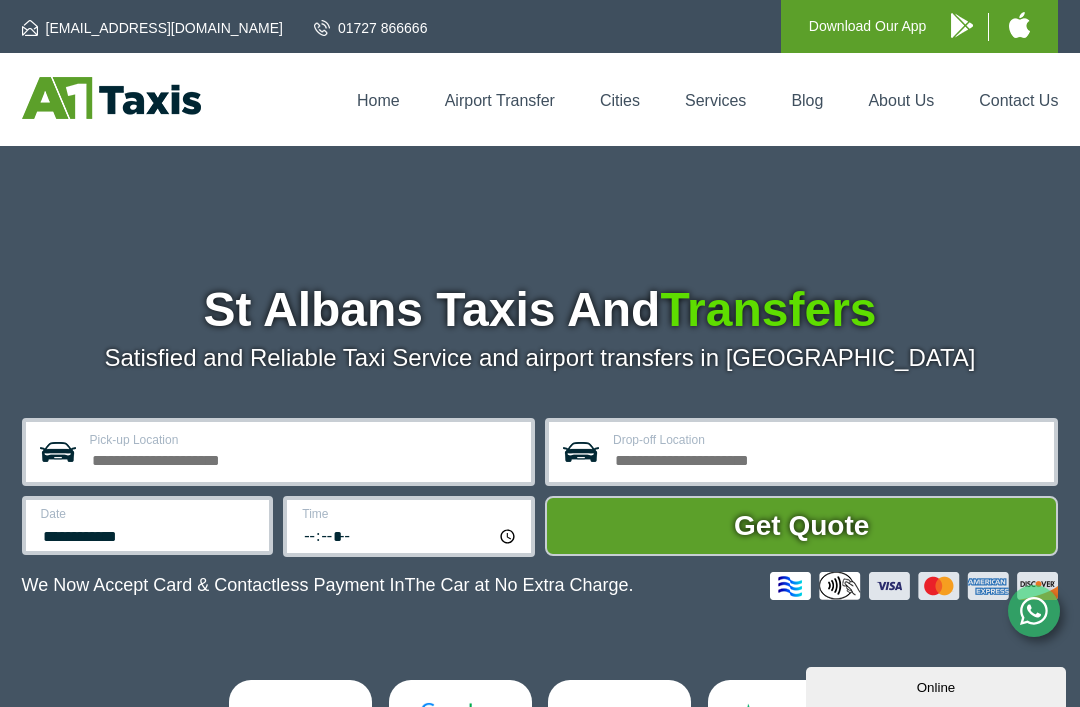click on "Pick-up Location" at bounding box center (304, 458) 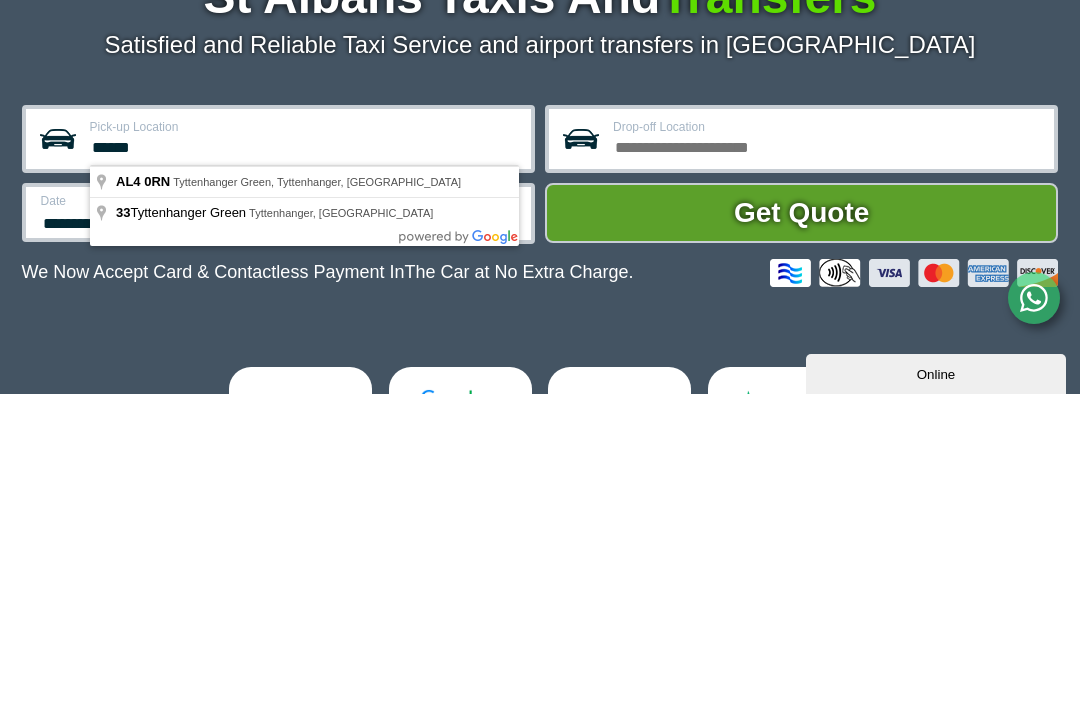 type on "**********" 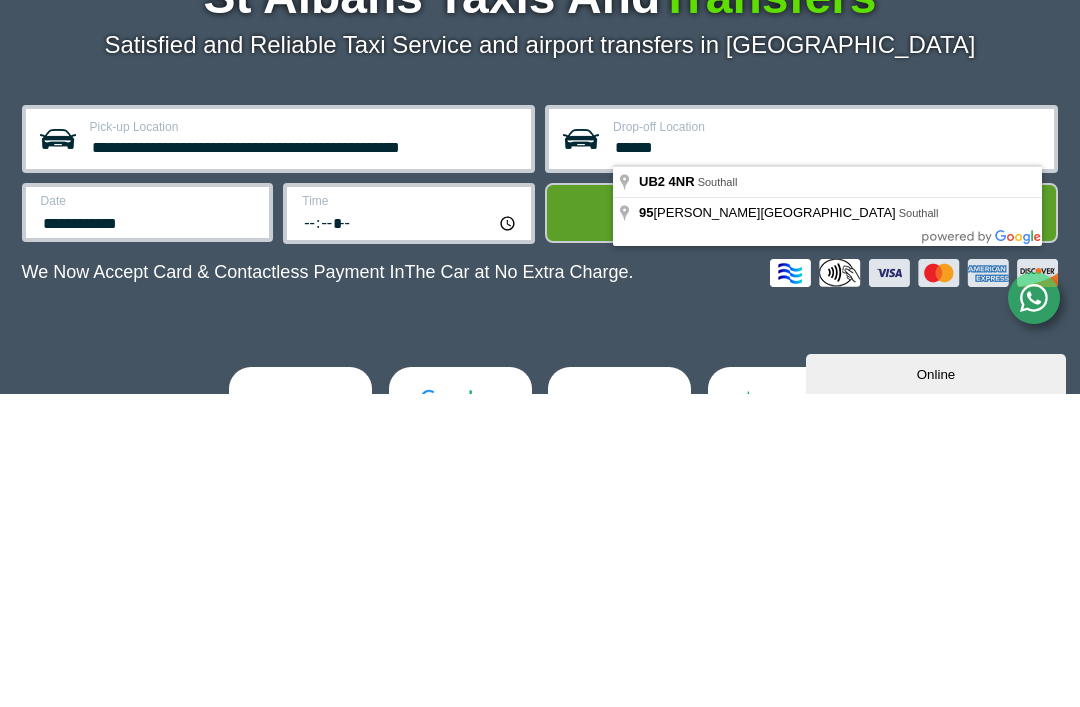 type on "**********" 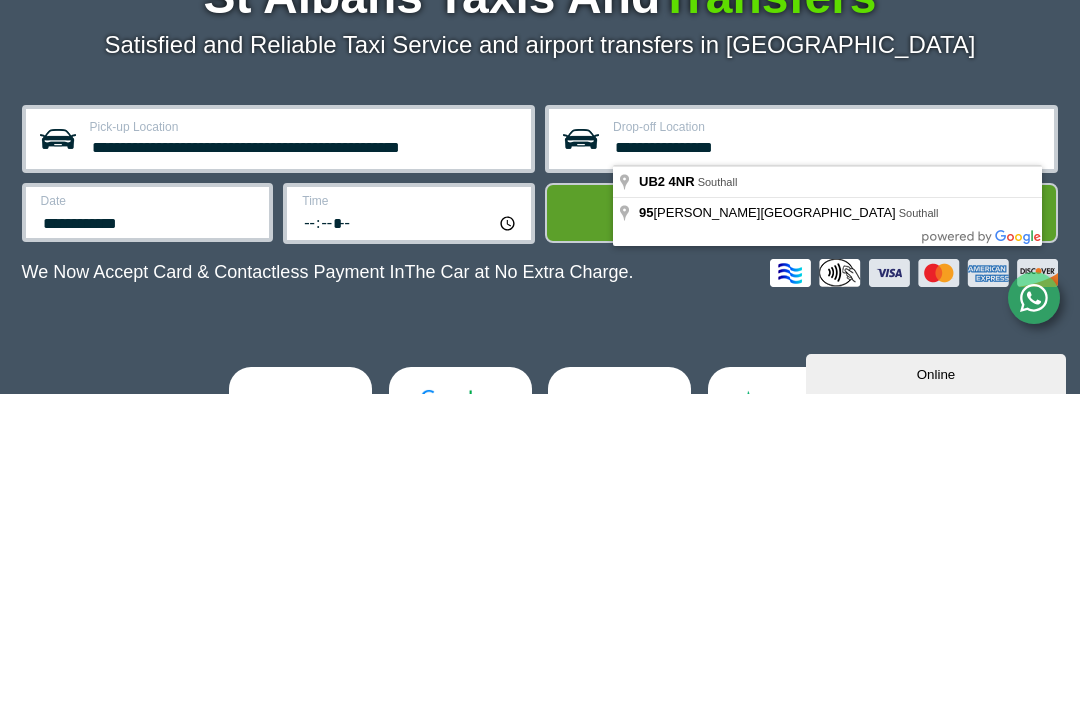 scroll, scrollTop: 313, scrollLeft: 0, axis: vertical 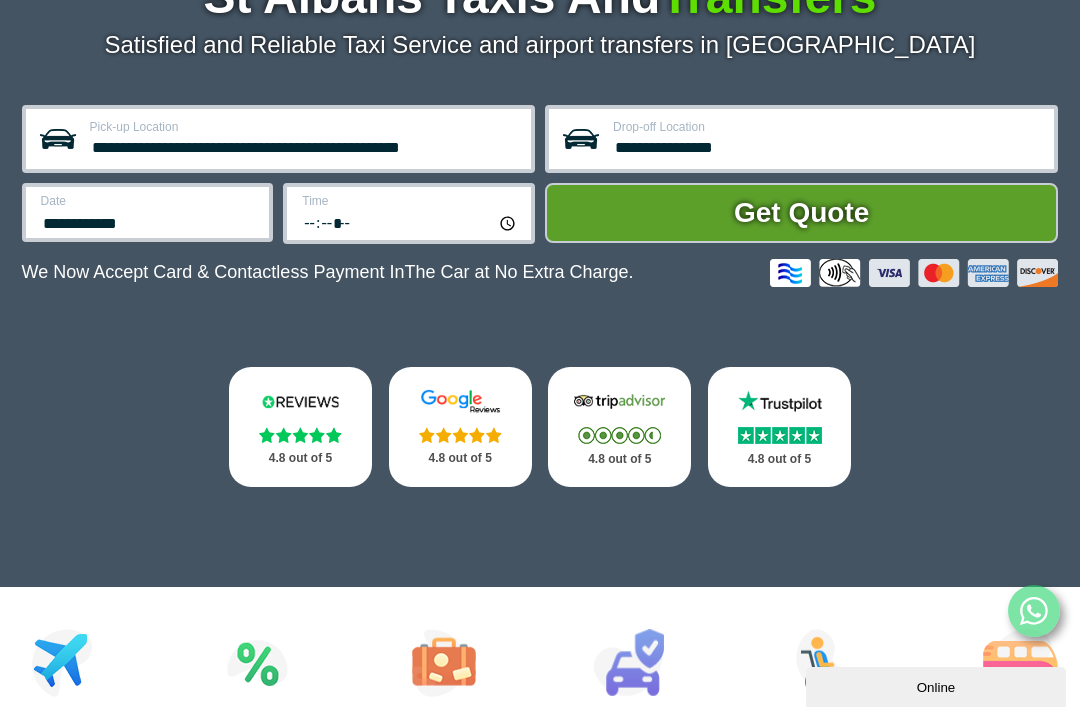click on "**********" at bounding box center [149, 221] 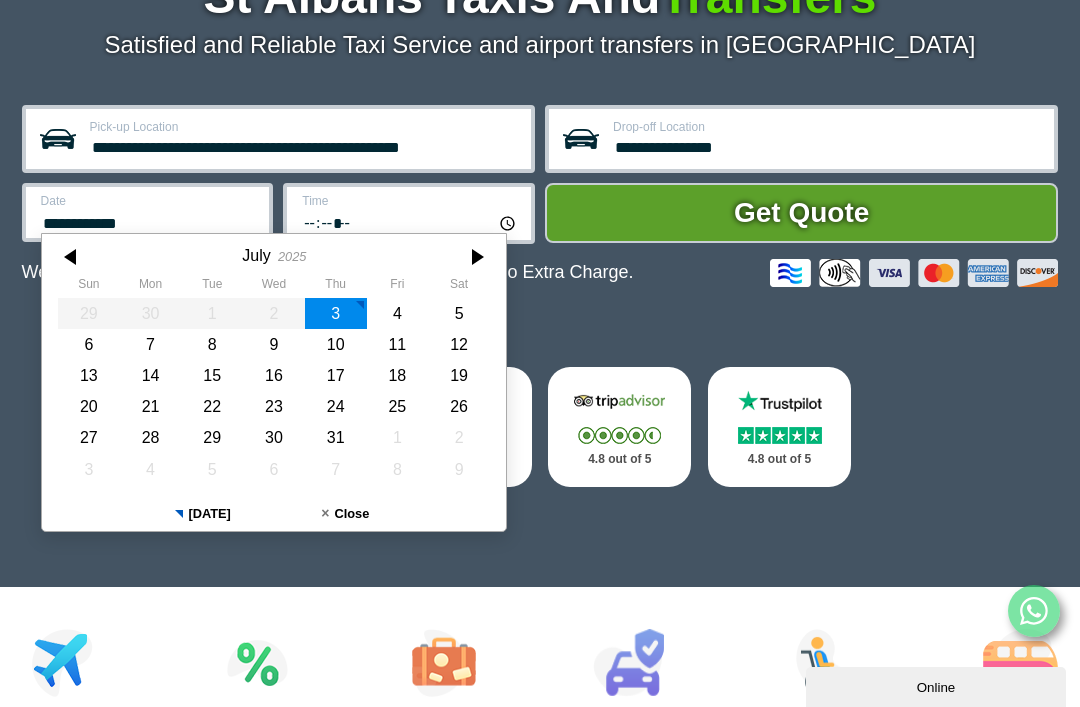 click at bounding box center (476, 257) 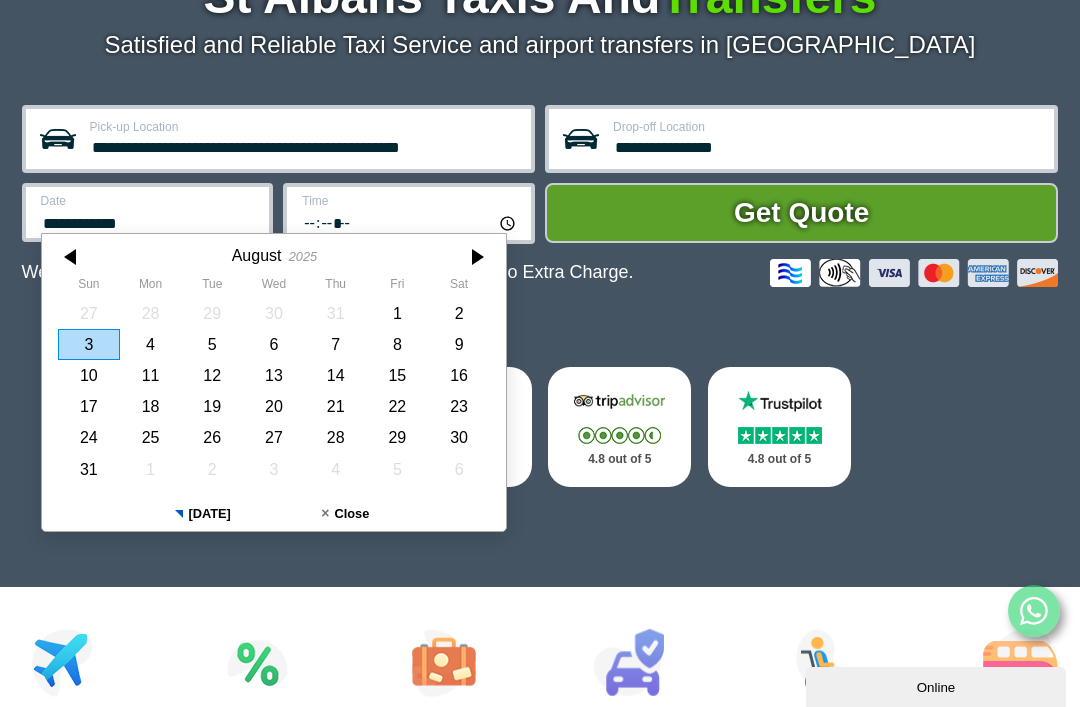 click on "8" at bounding box center (397, 344) 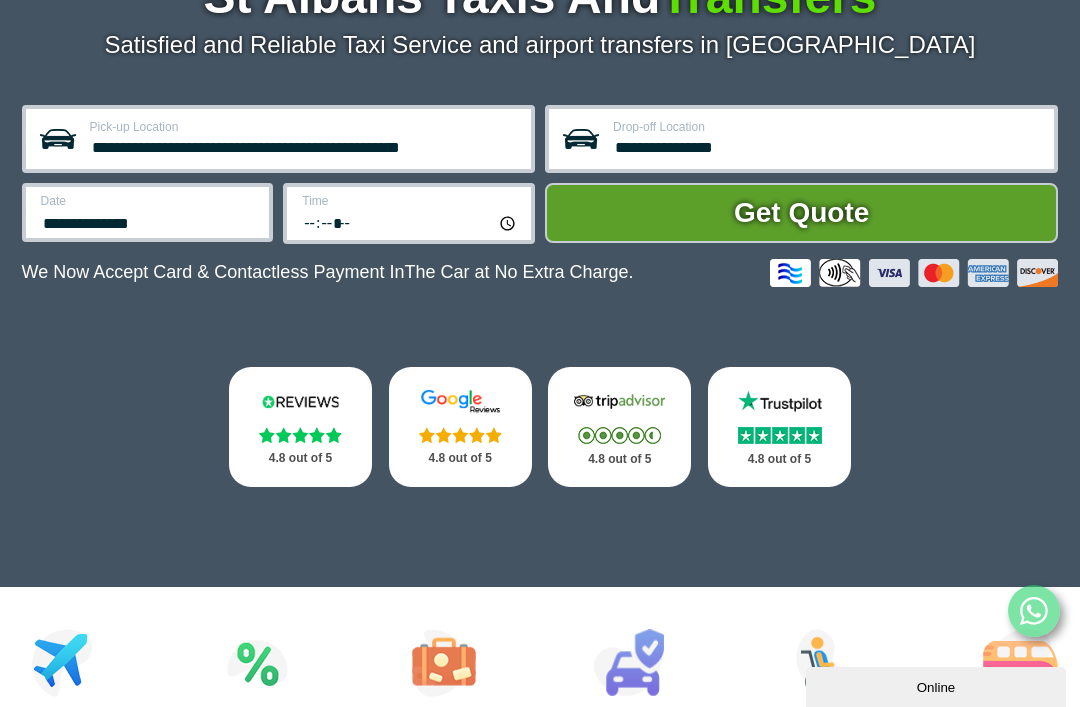 click on "Time
*****" at bounding box center (409, 213) 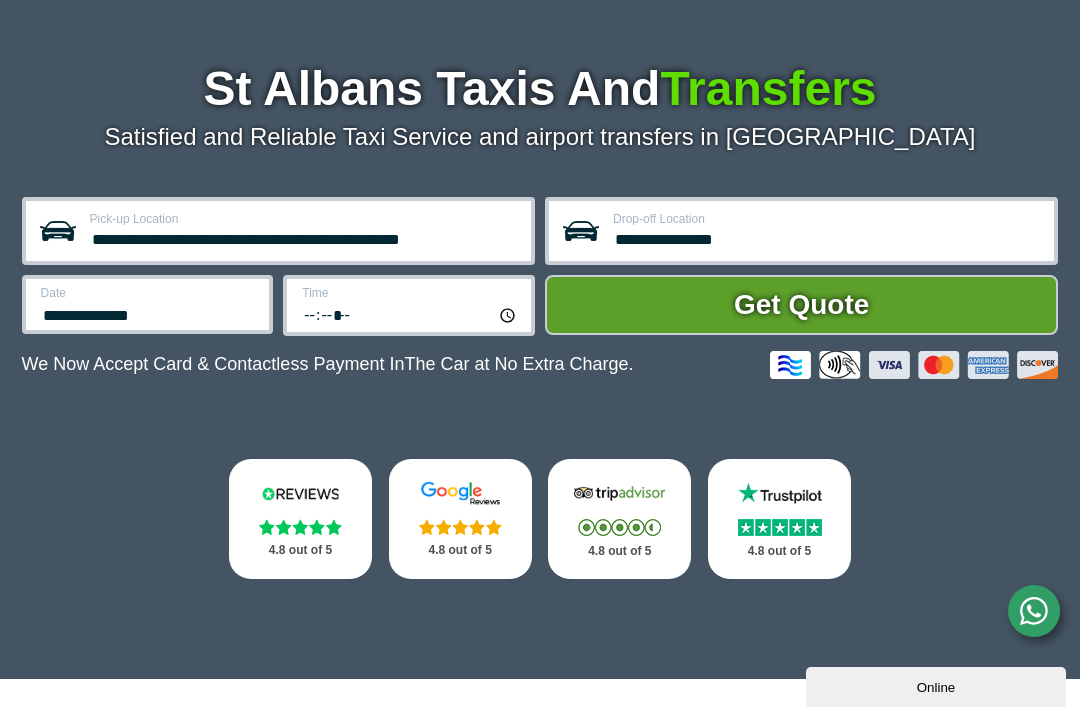 scroll, scrollTop: 220, scrollLeft: 0, axis: vertical 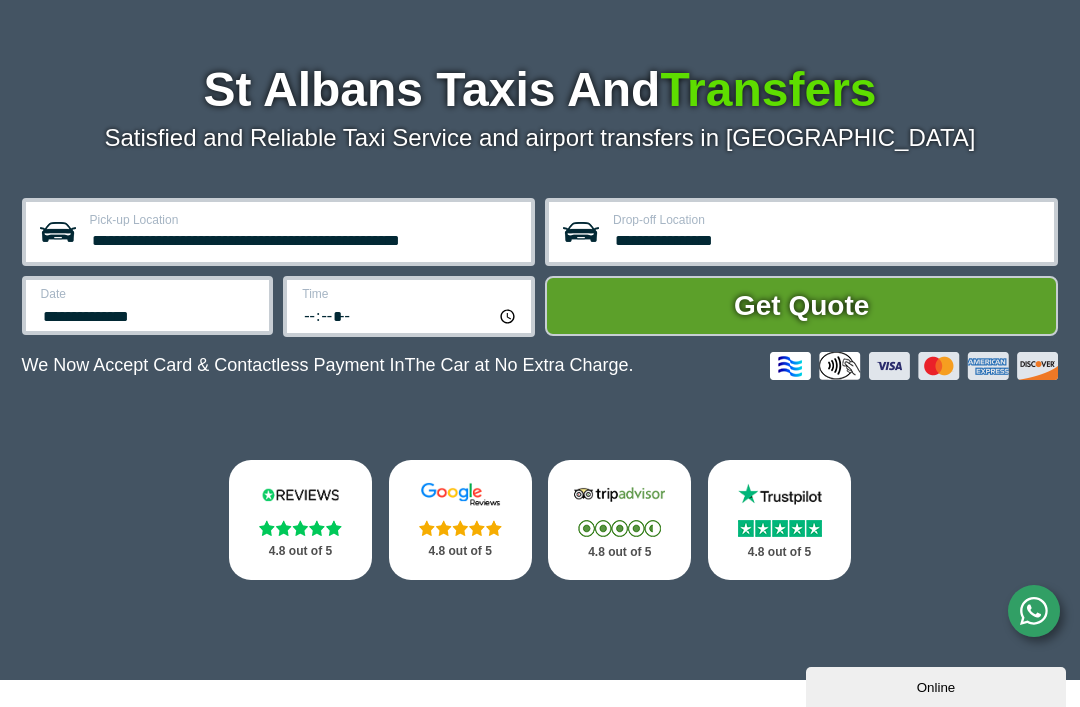 click on "Get Quote" at bounding box center [801, 306] 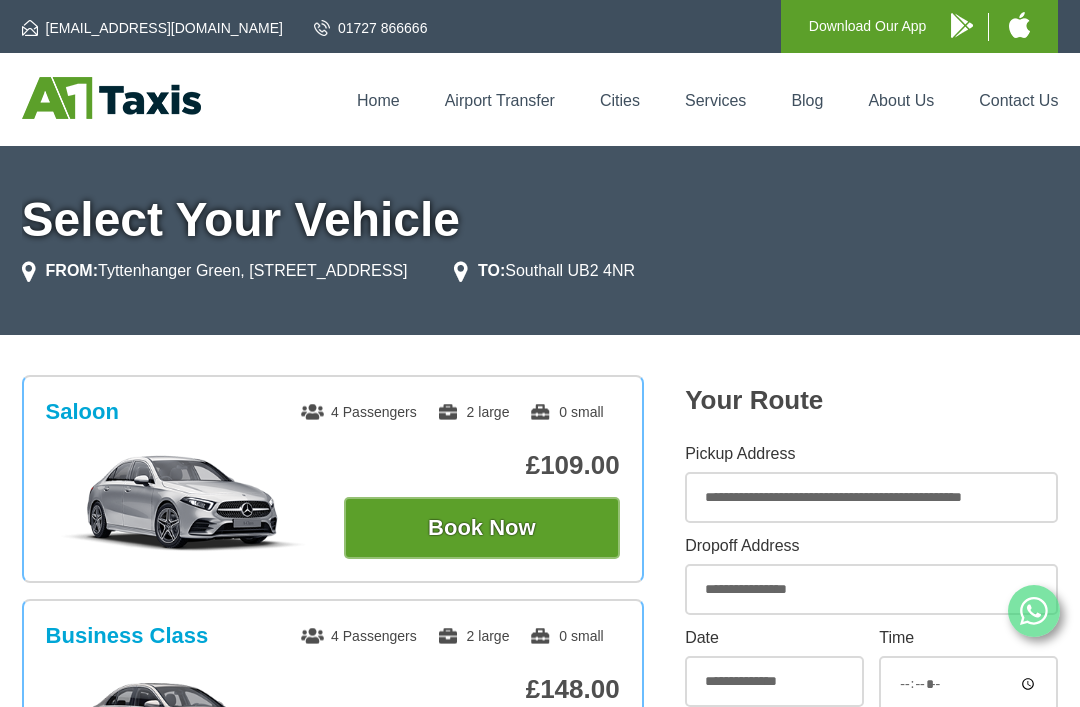 scroll, scrollTop: 0, scrollLeft: 0, axis: both 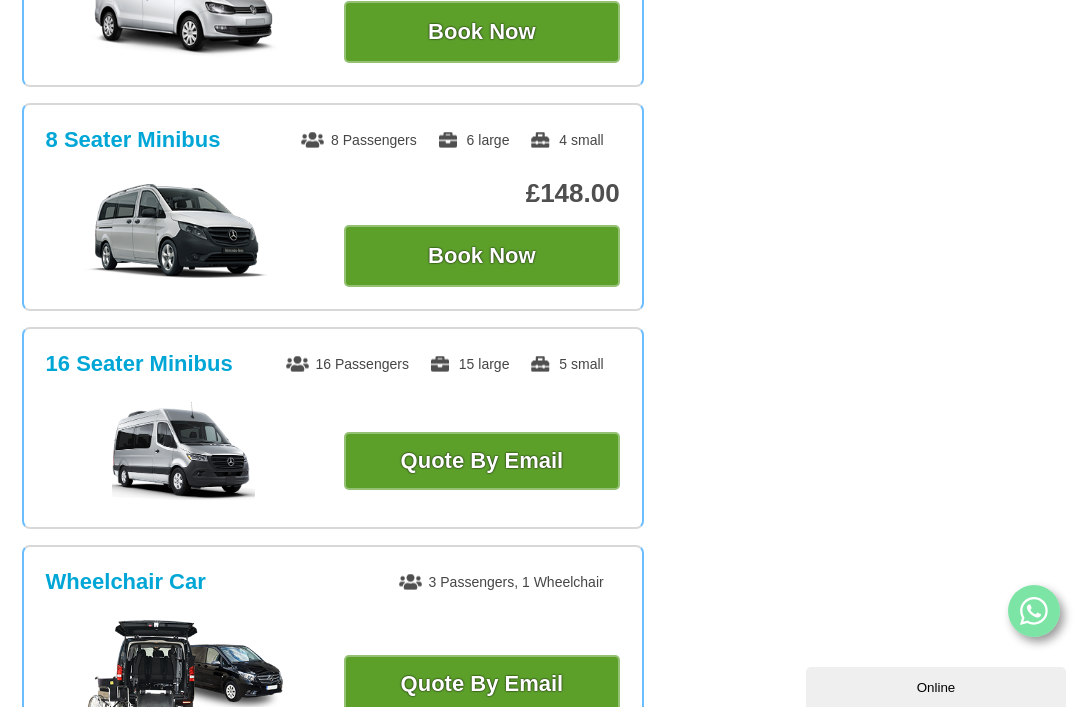 click on "Quote By Email" at bounding box center (482, 461) 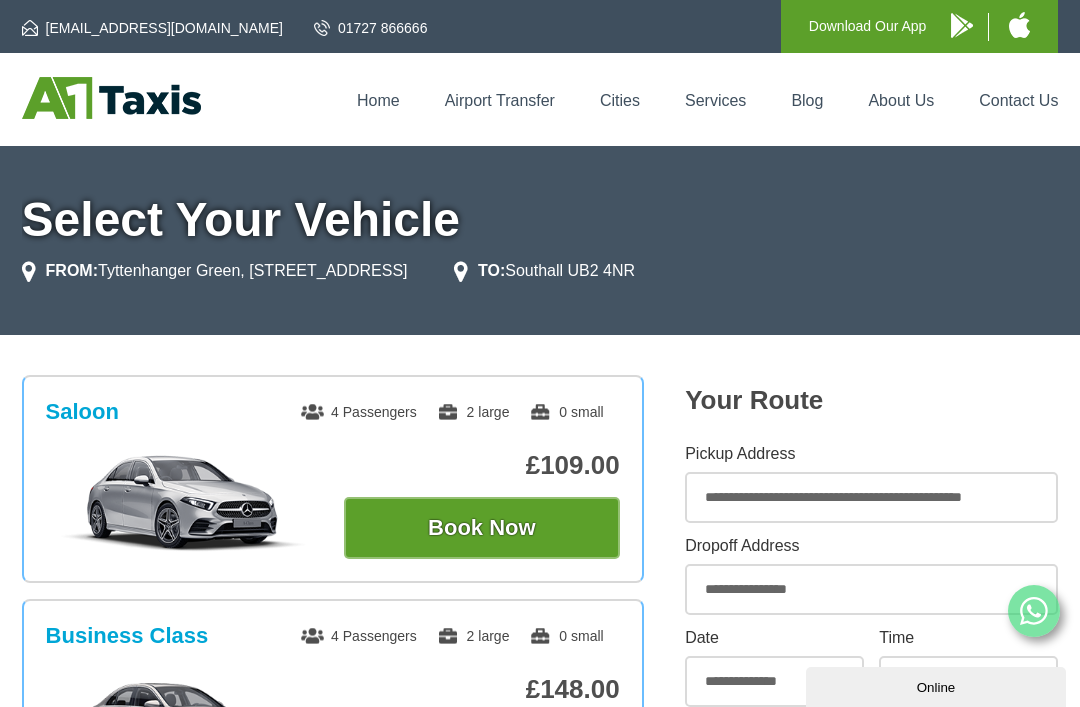 click on "Contact Us" at bounding box center [1018, 100] 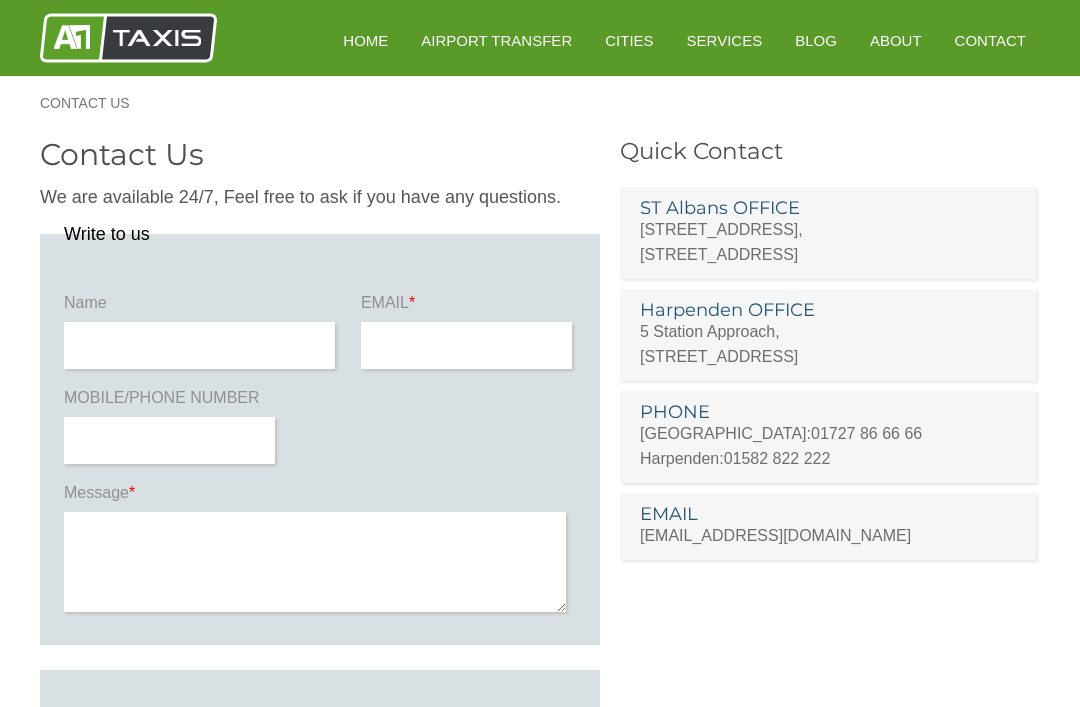 scroll, scrollTop: 0, scrollLeft: 0, axis: both 